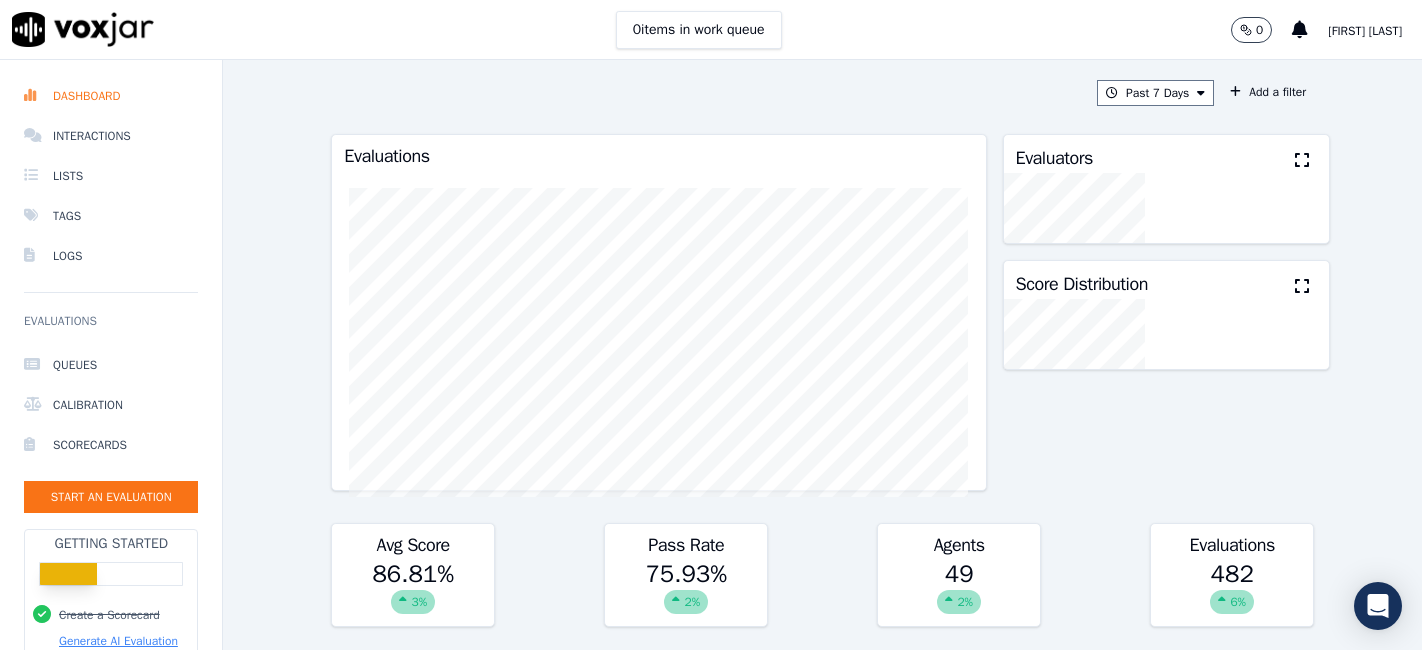 scroll, scrollTop: 0, scrollLeft: 0, axis: both 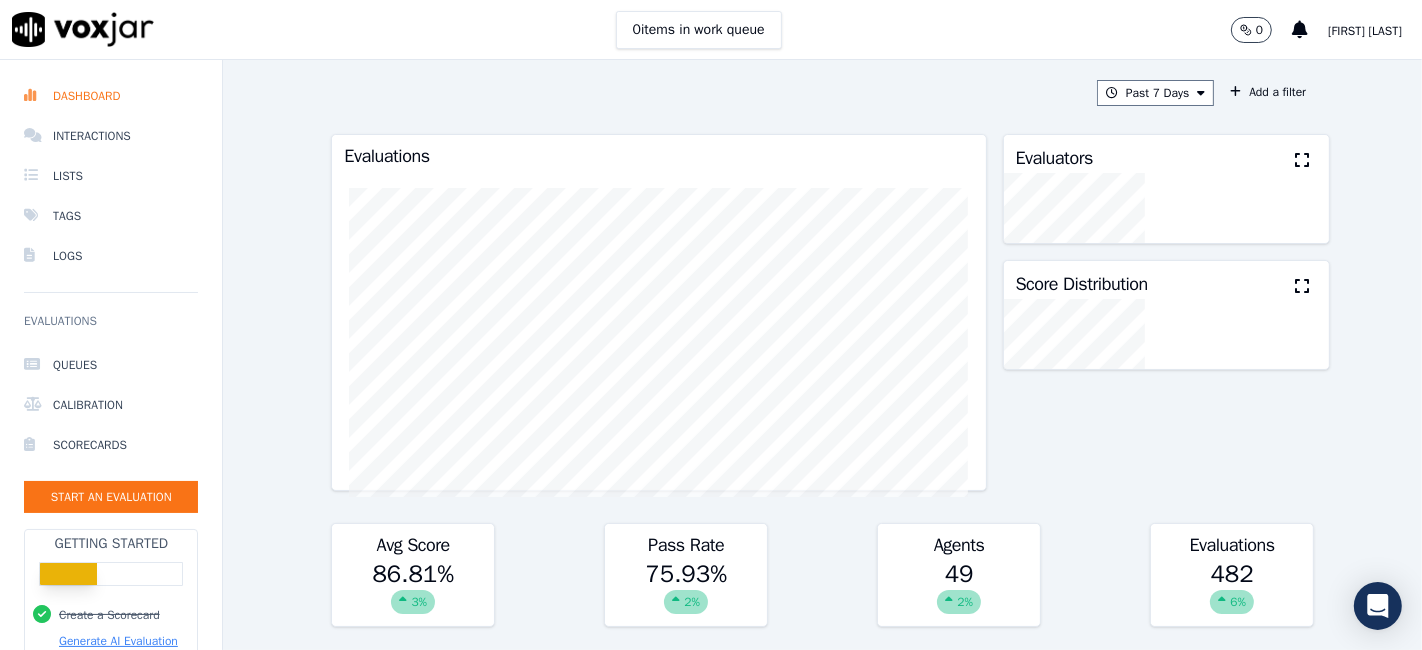 click on "Interactions" at bounding box center (111, 136) 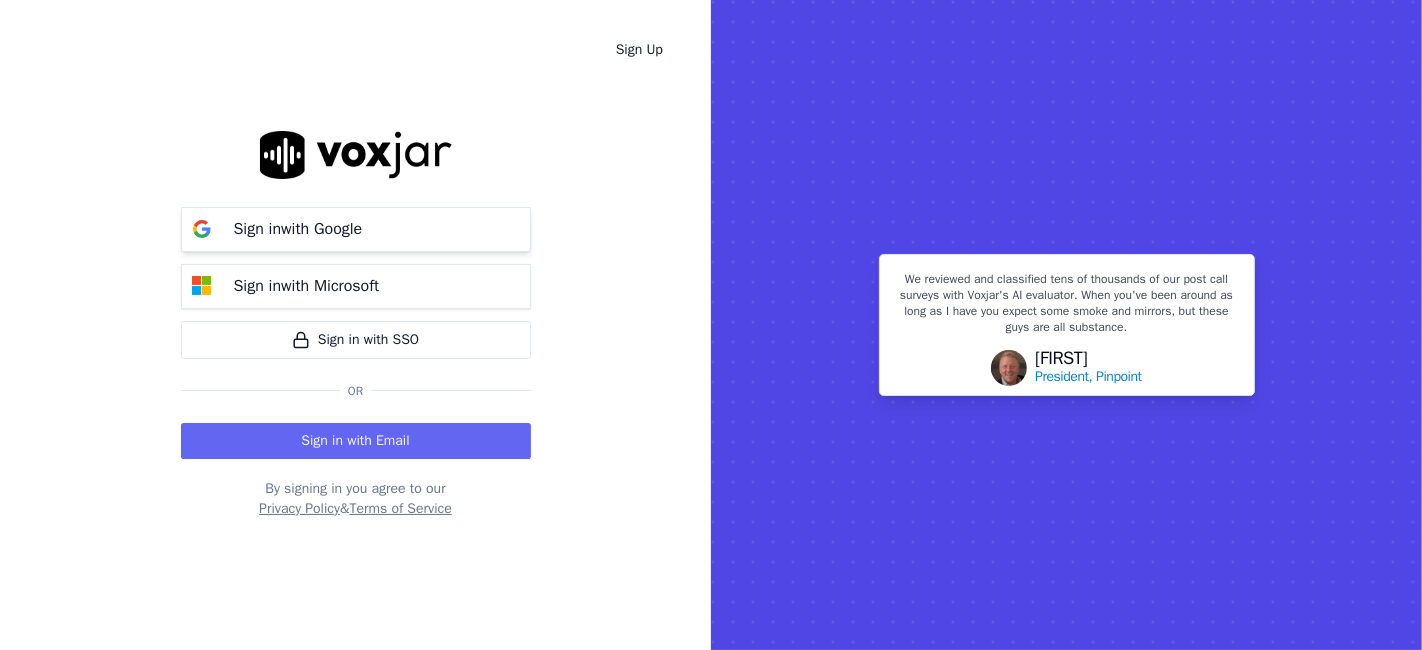 click on "Sign in  with Google" at bounding box center (356, 229) 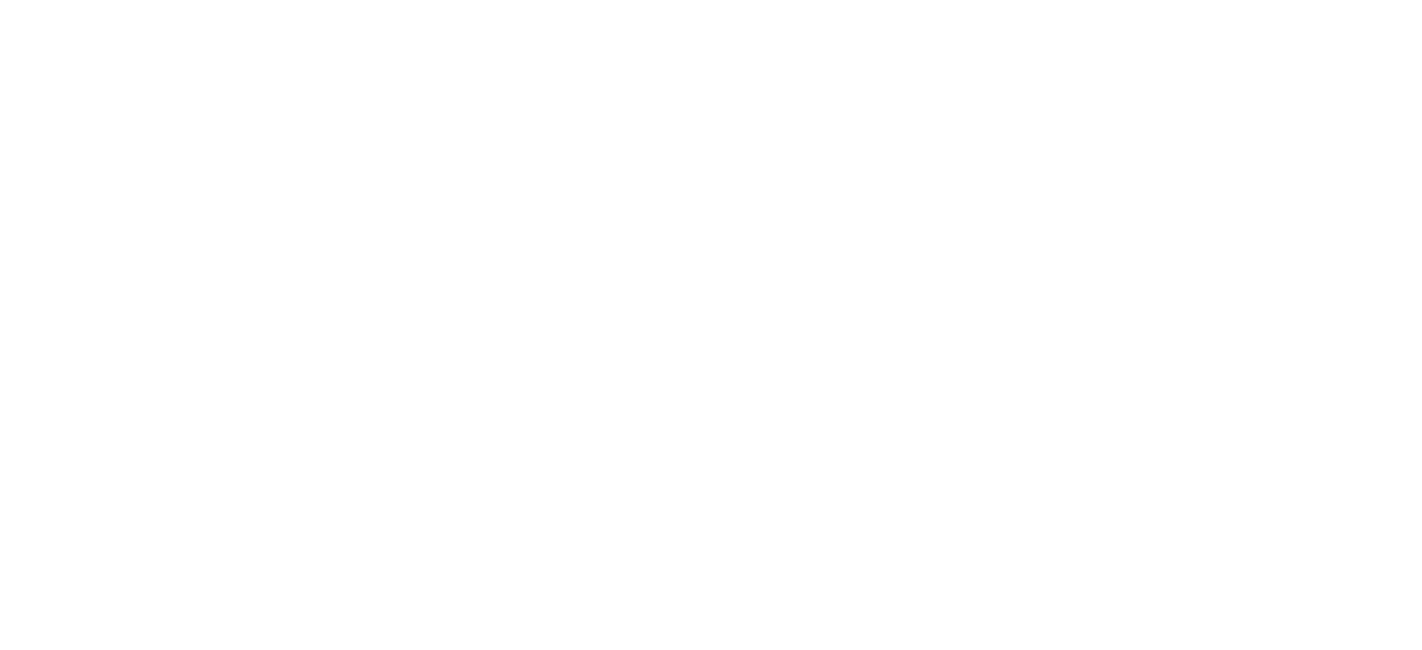 scroll, scrollTop: 0, scrollLeft: 0, axis: both 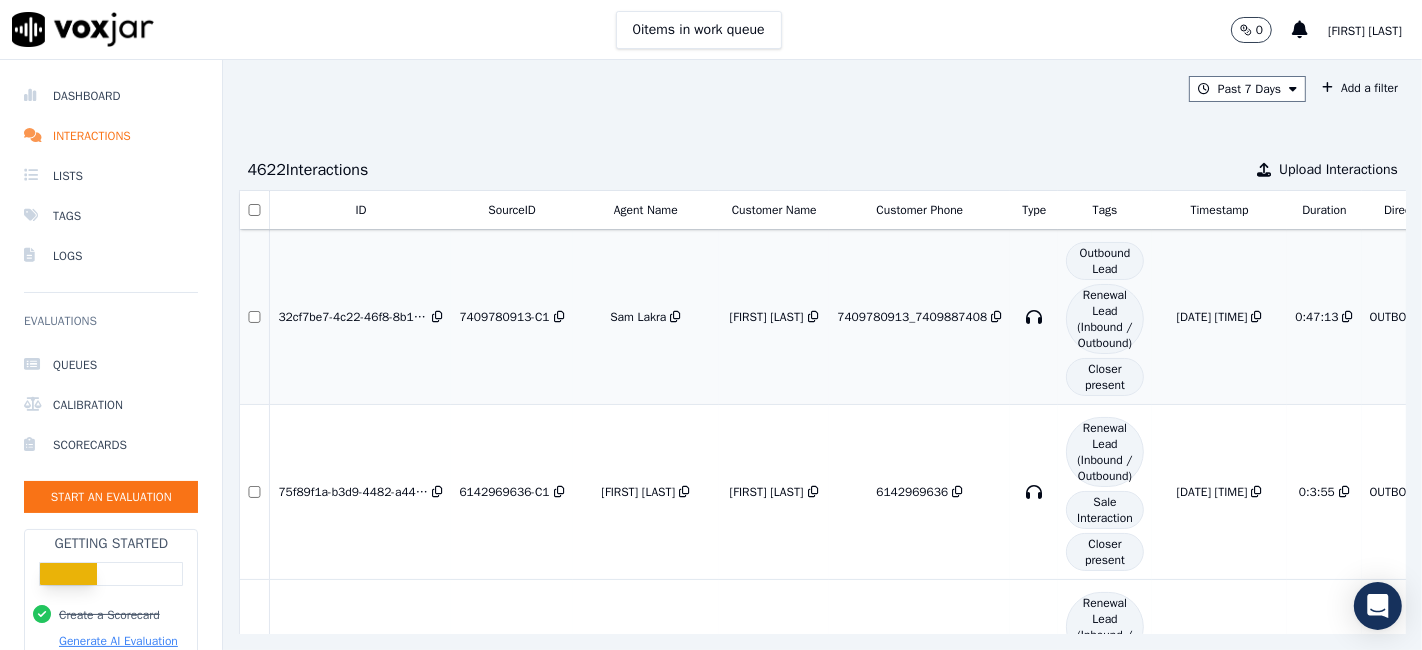 click on "[FIRST] [LAST]" at bounding box center (767, 317) 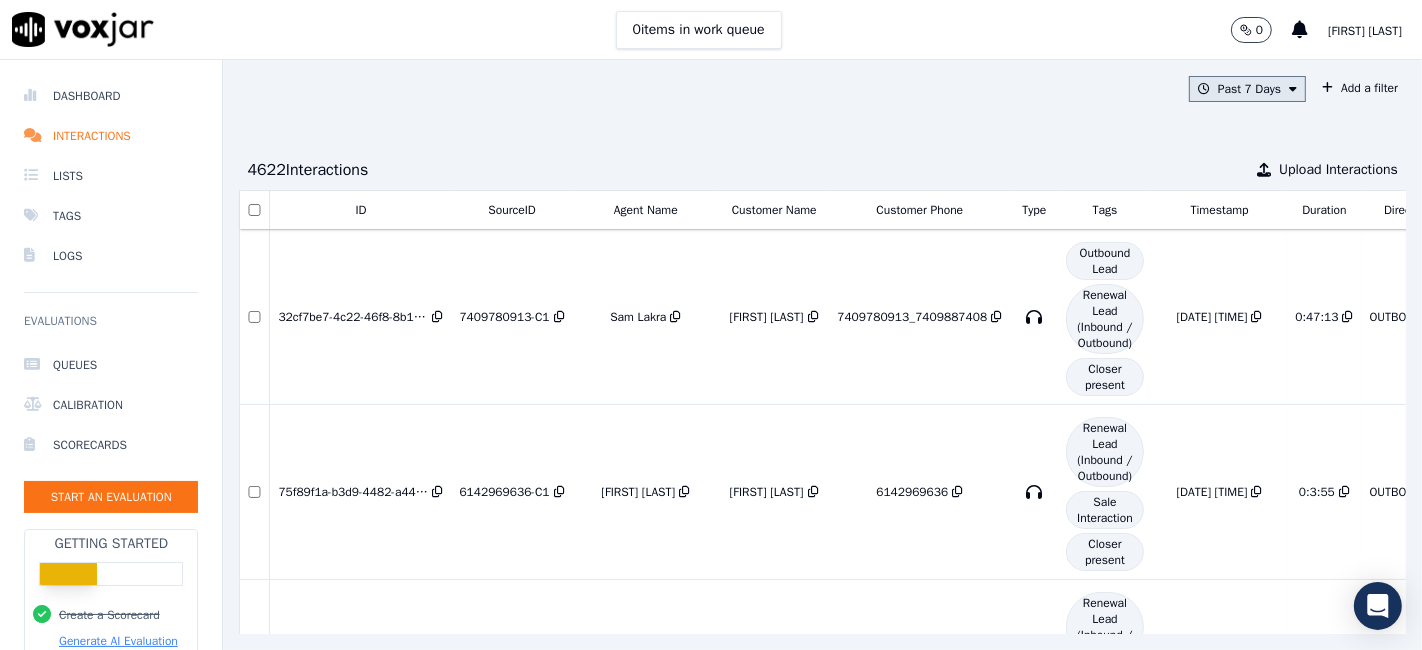 click on "Past 7 Days" at bounding box center [1247, 89] 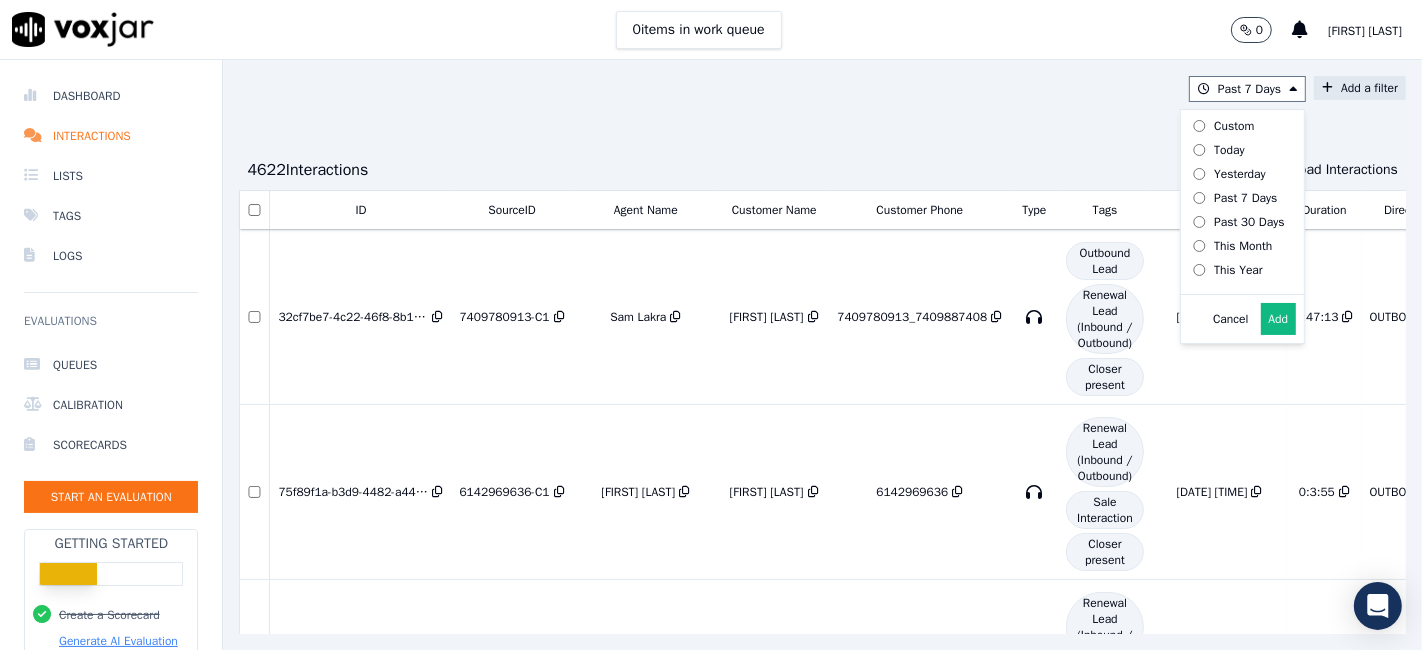 click on "Add a filter" at bounding box center (1360, 88) 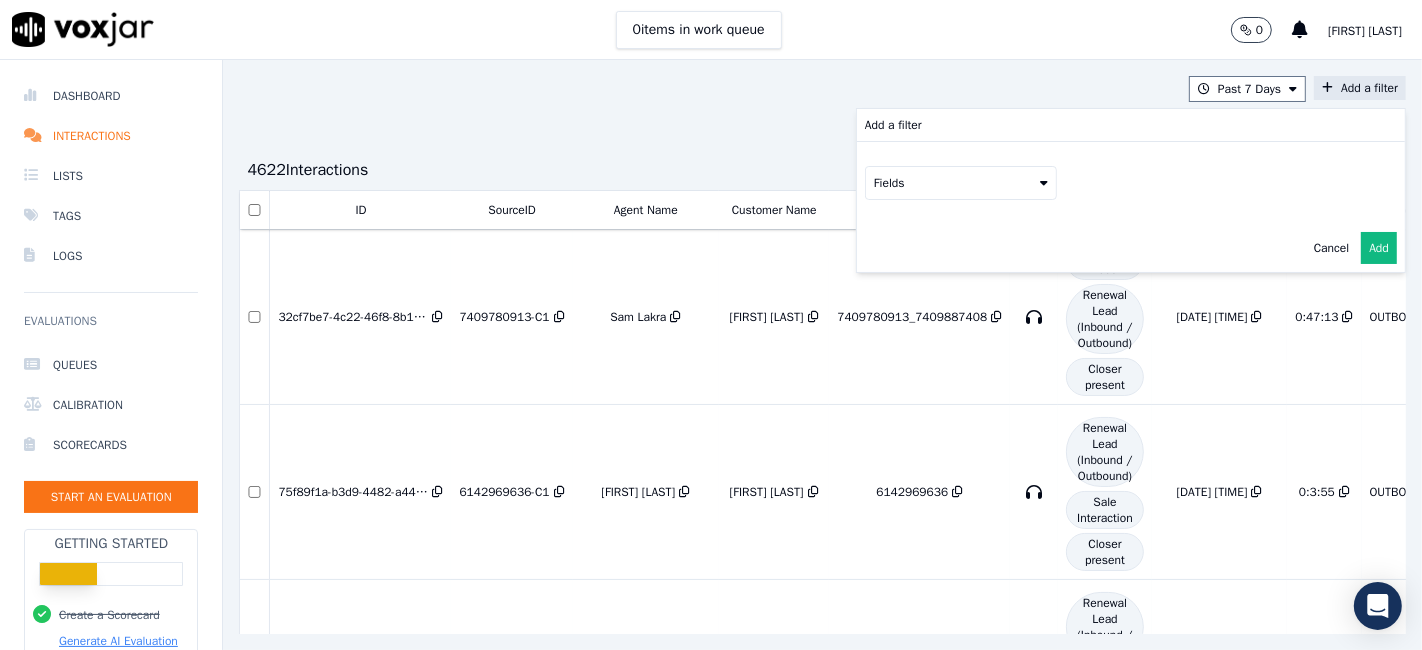 click on "Fields" at bounding box center (961, 183) 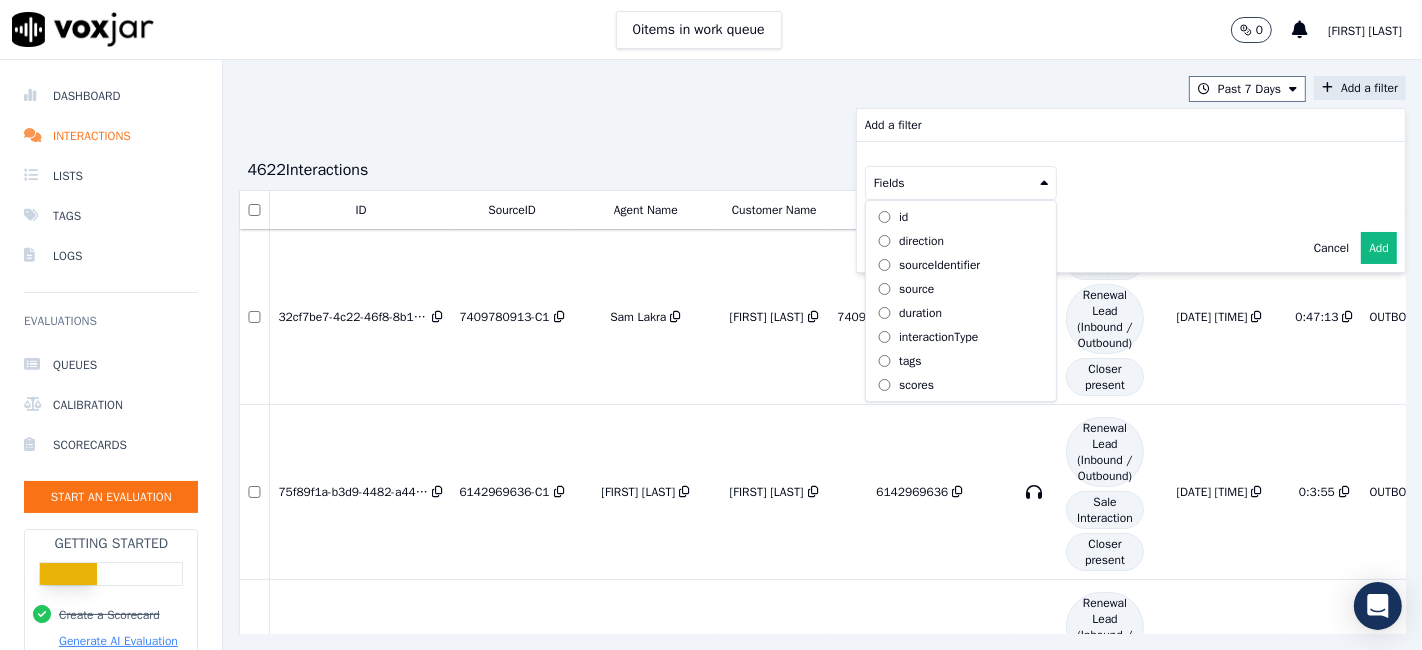 click on "sourceIdentifier" at bounding box center (939, 265) 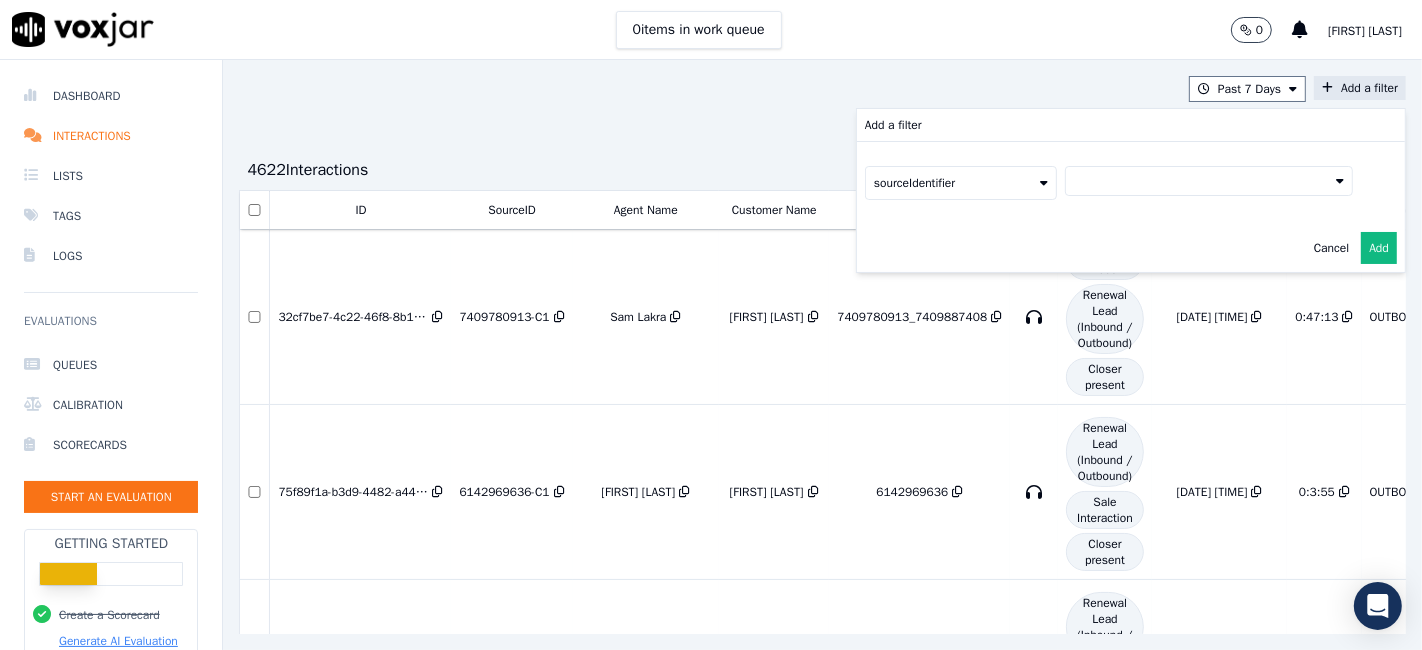 click at bounding box center [1209, 181] 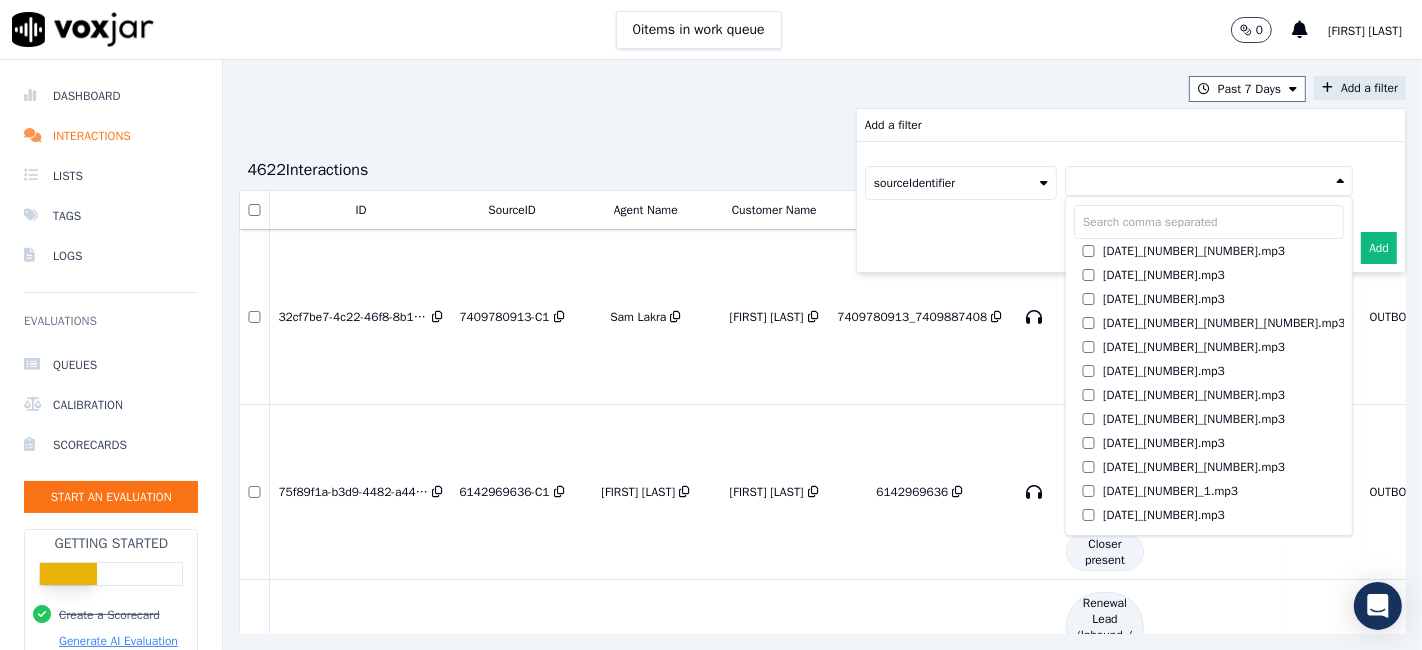click at bounding box center (1209, 222) 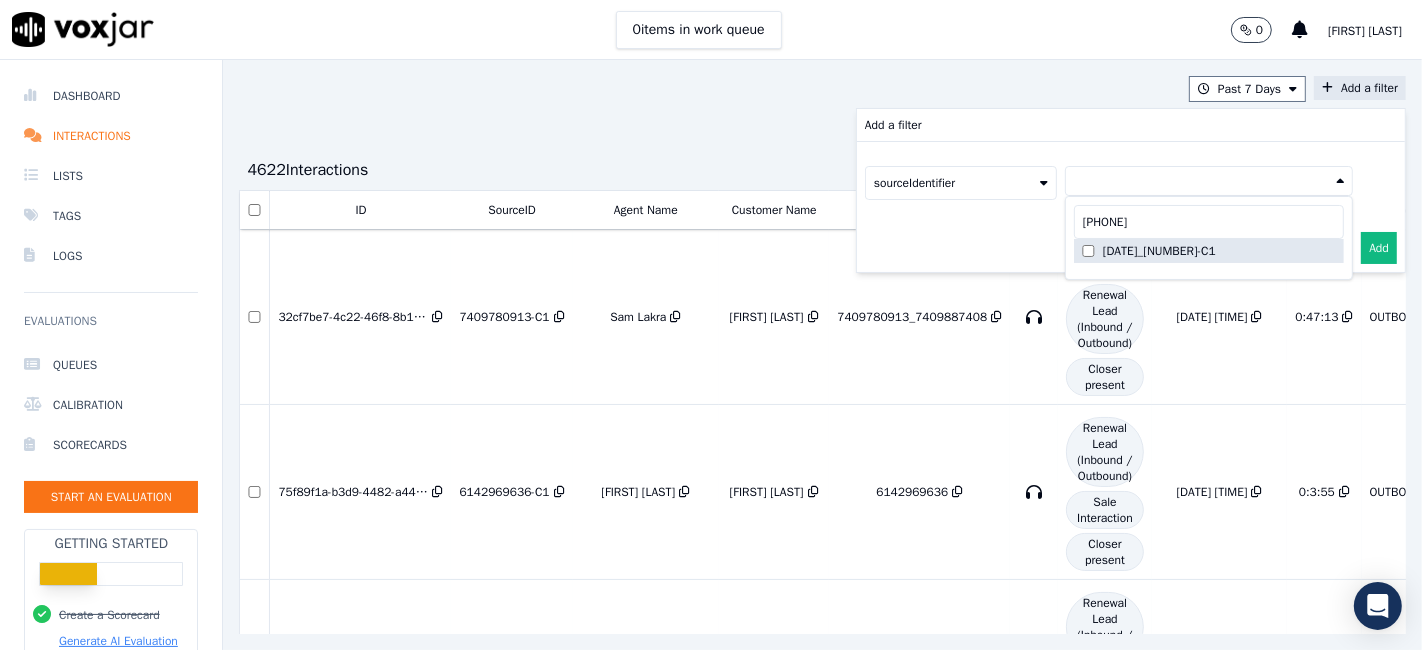 type on "[PHONE]" 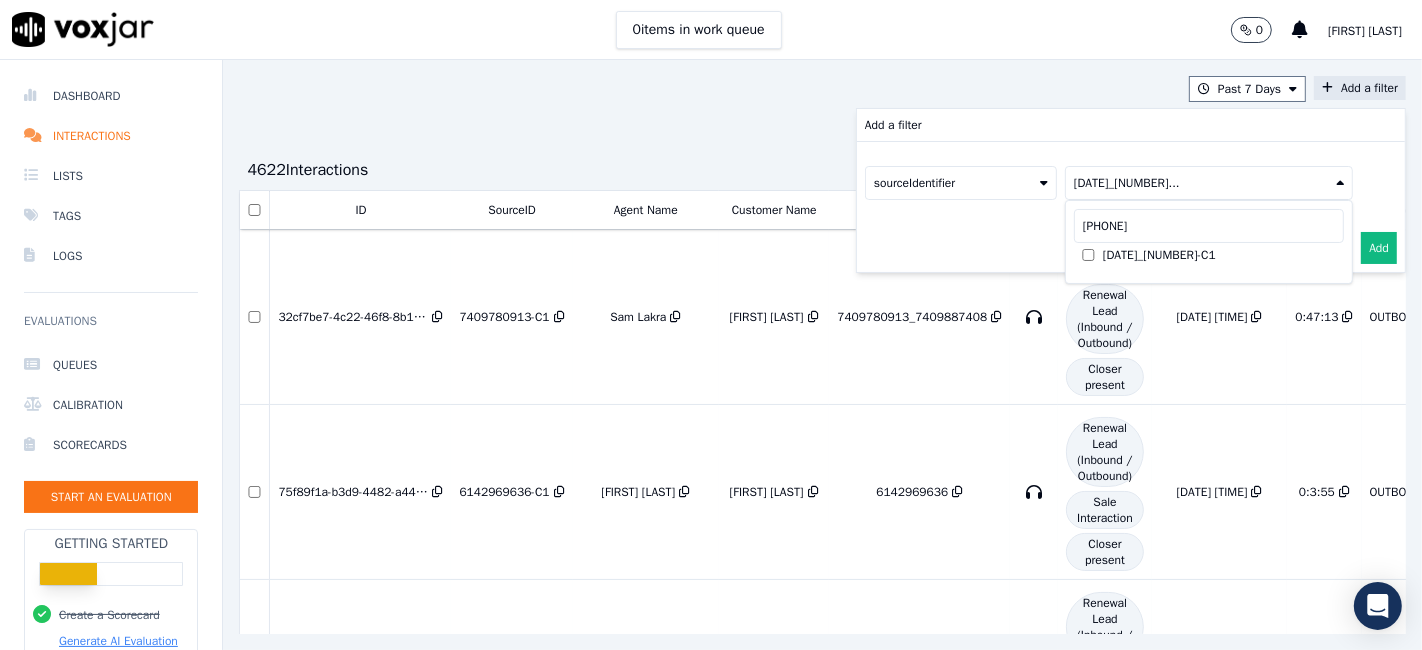 click on "Add" at bounding box center (1379, 248) 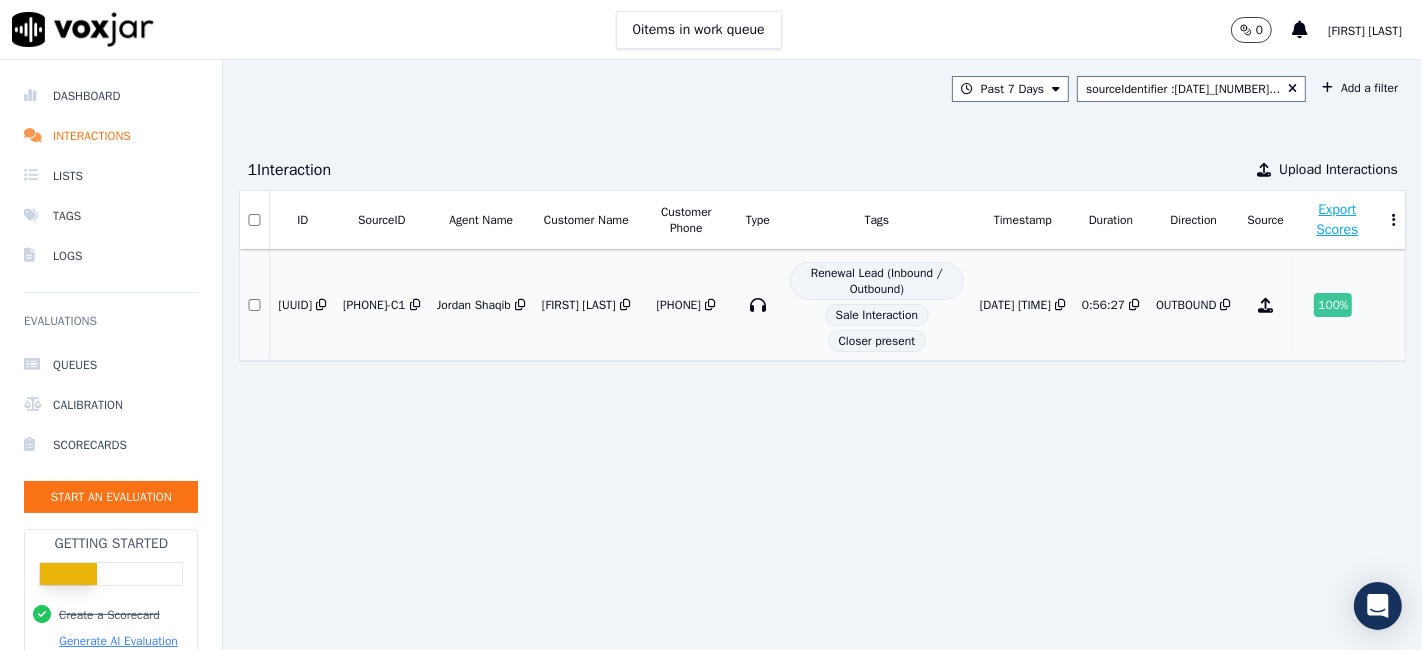 click on "[DATE] [TIME]" at bounding box center (1015, 305) 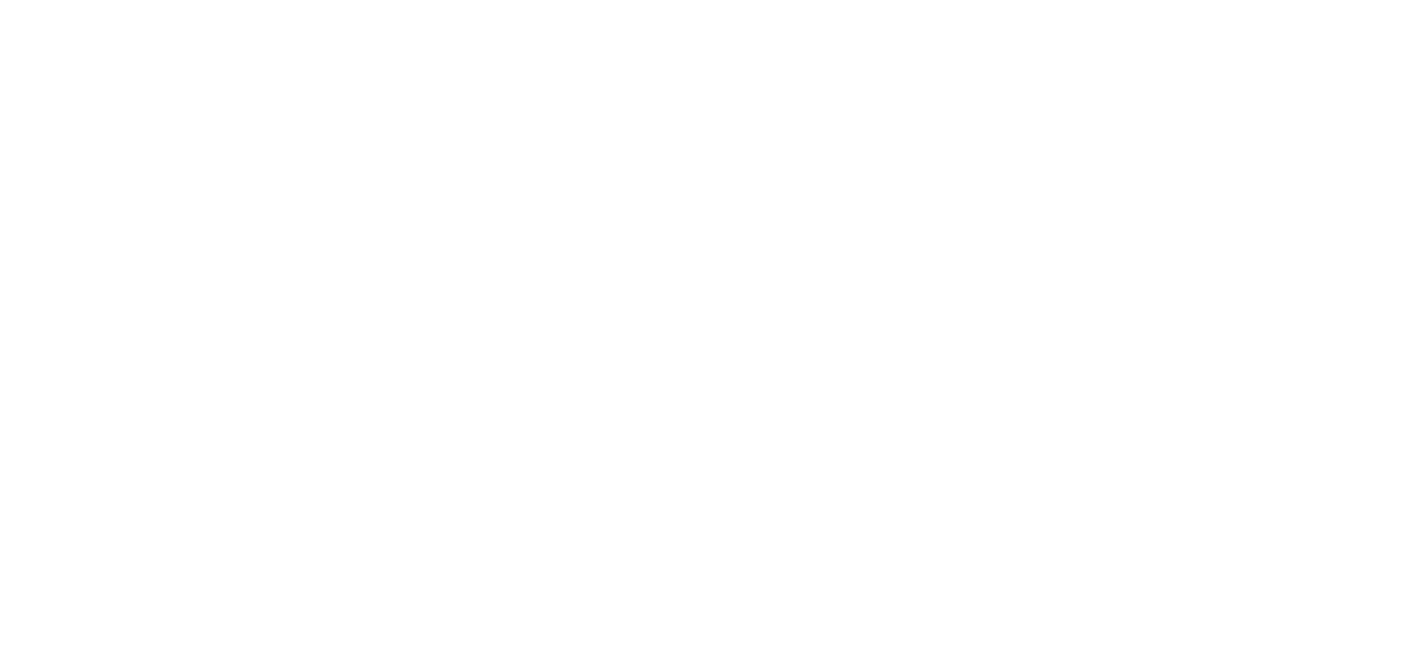 scroll, scrollTop: 0, scrollLeft: 0, axis: both 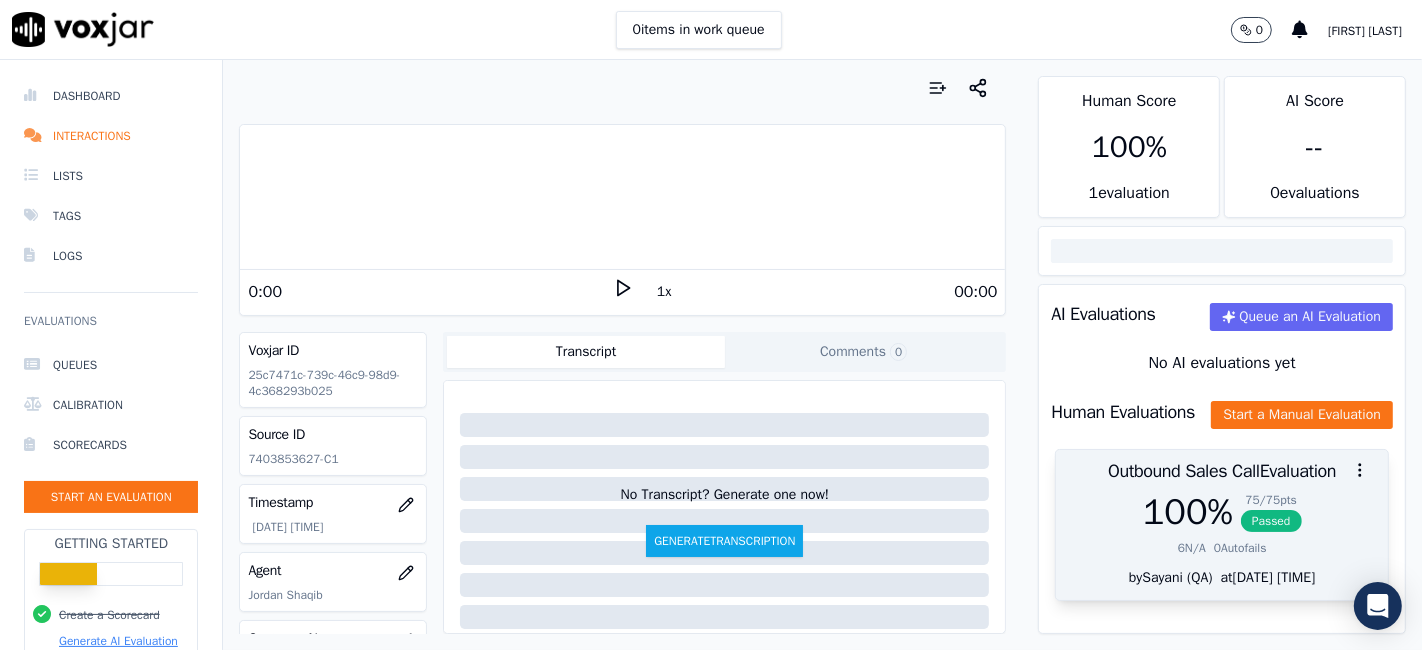 click at bounding box center [1222, 470] 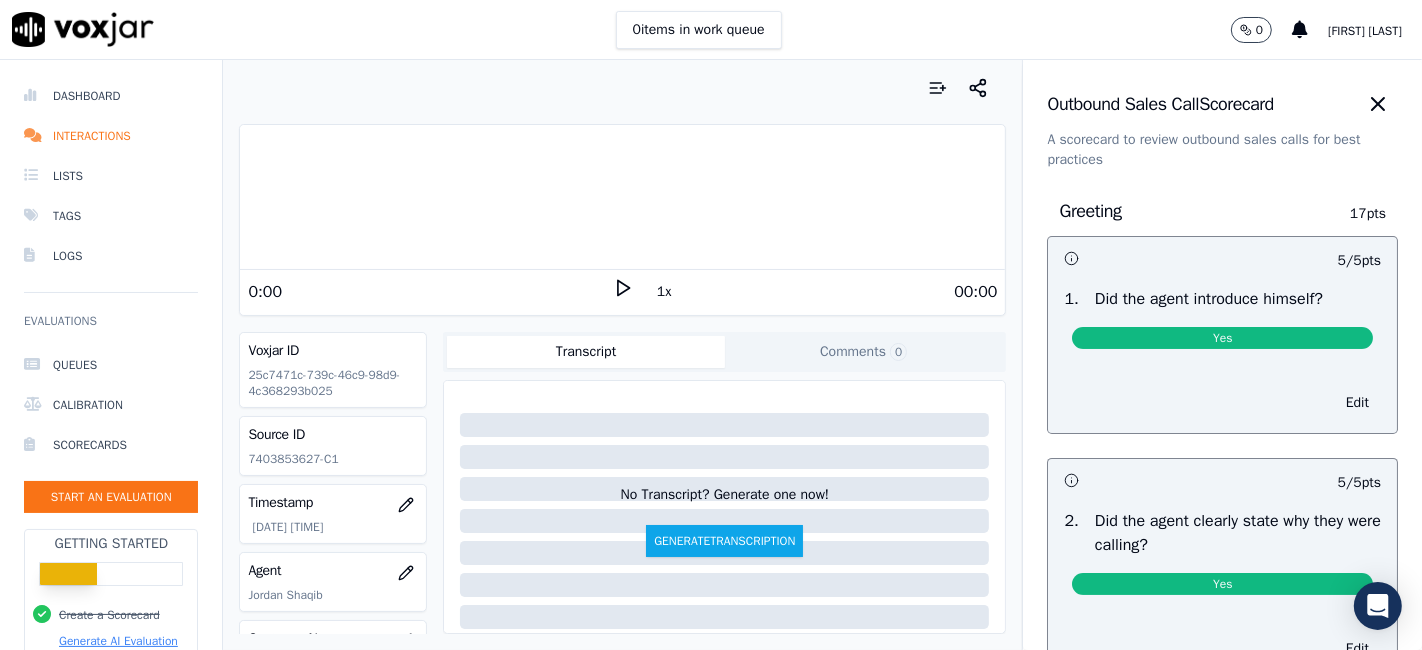 click 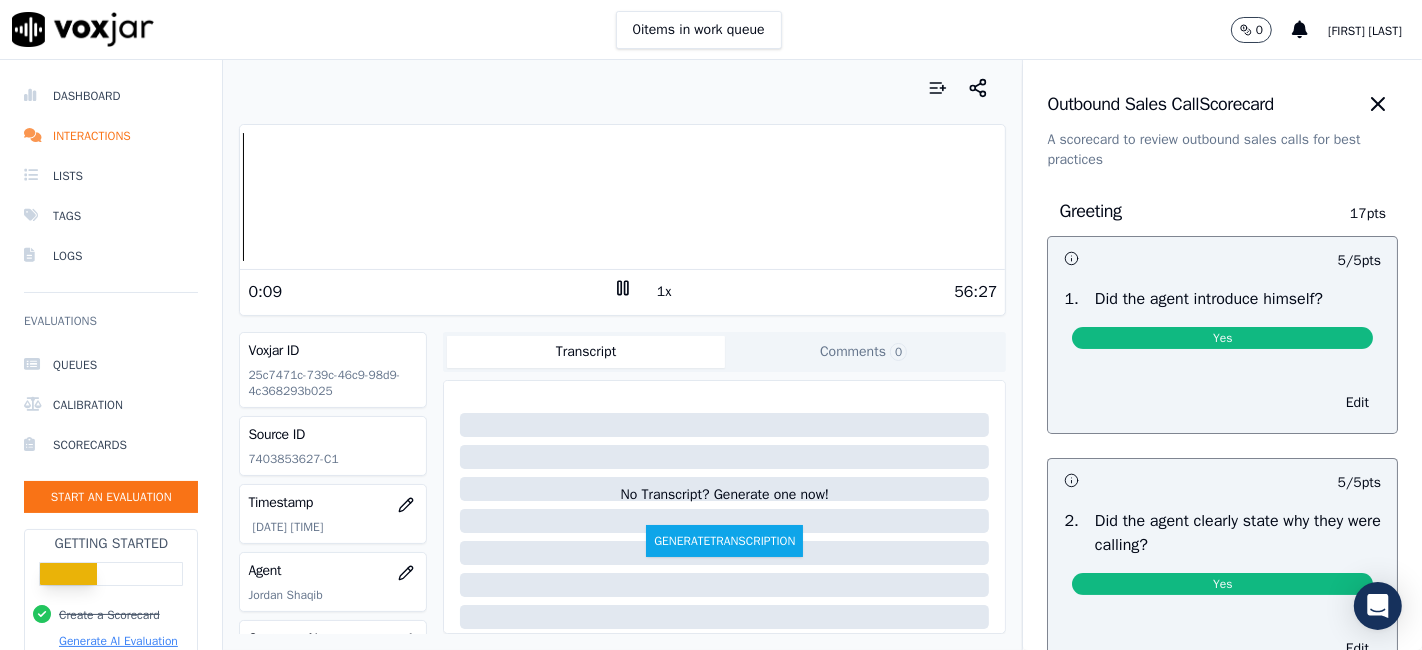 click on "1x" at bounding box center (623, 291) 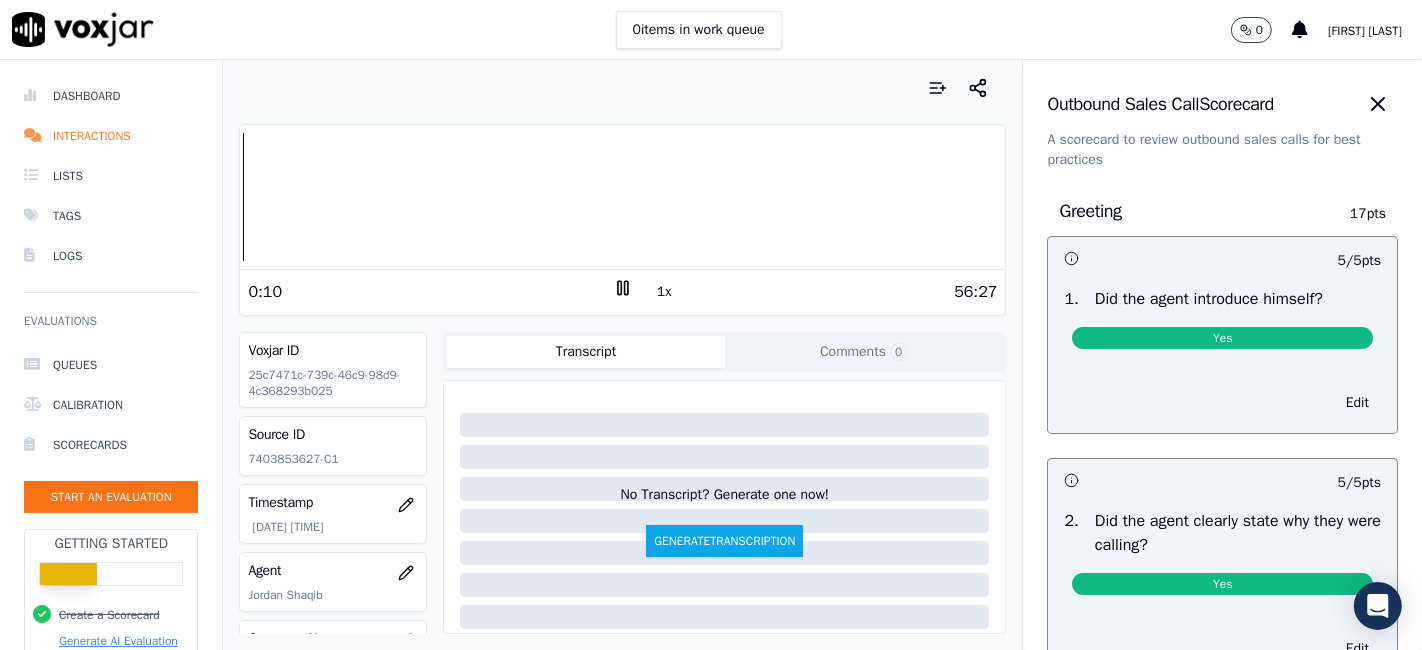click 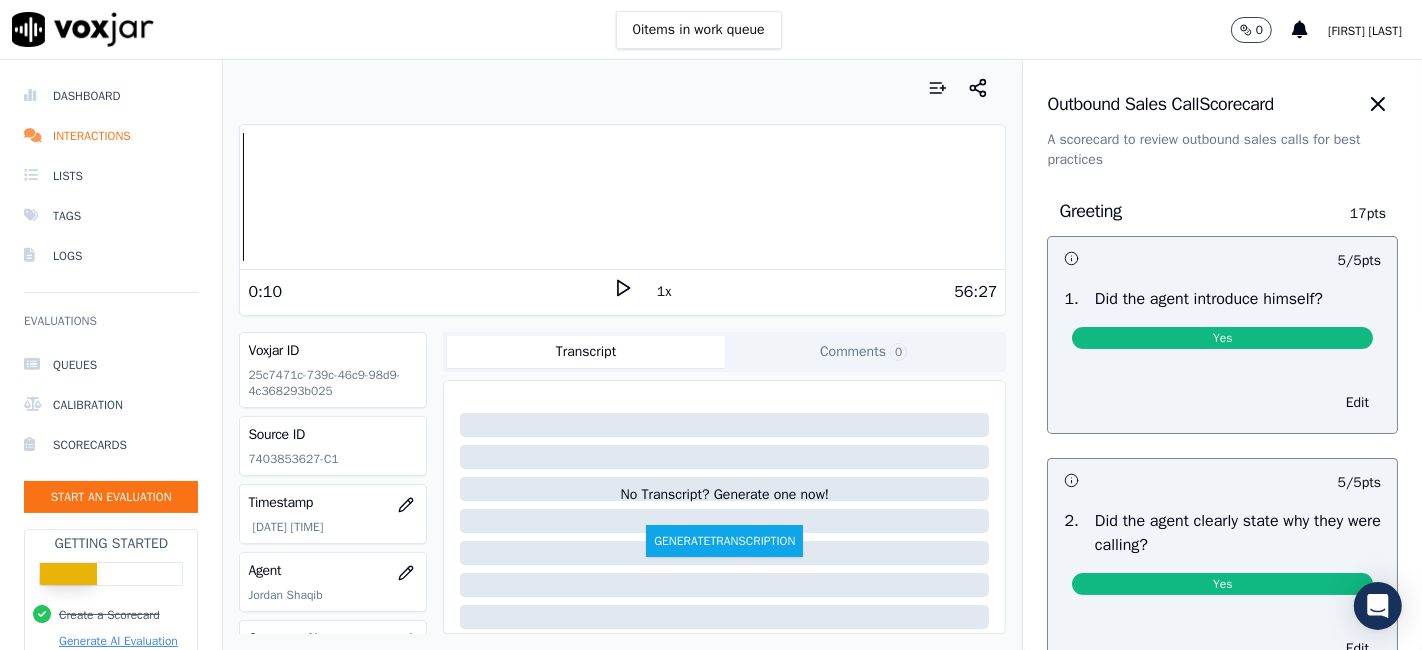 click 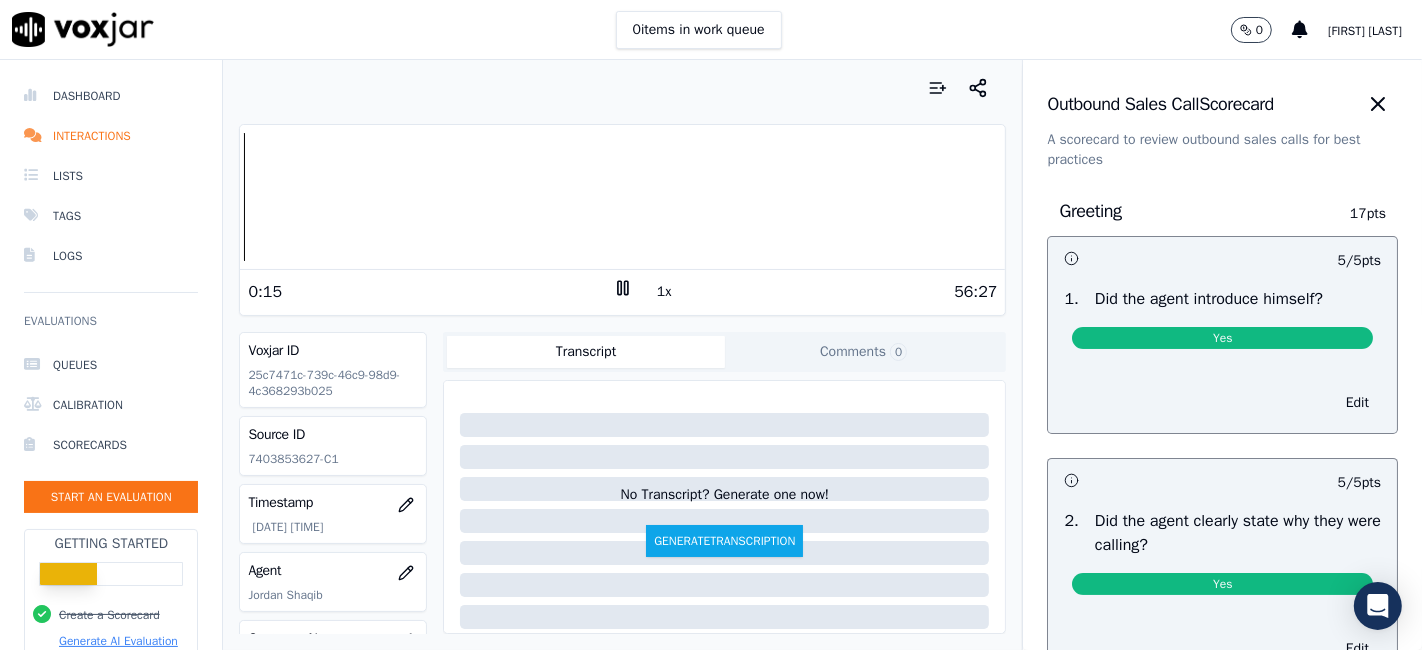 scroll, scrollTop: 111, scrollLeft: 0, axis: vertical 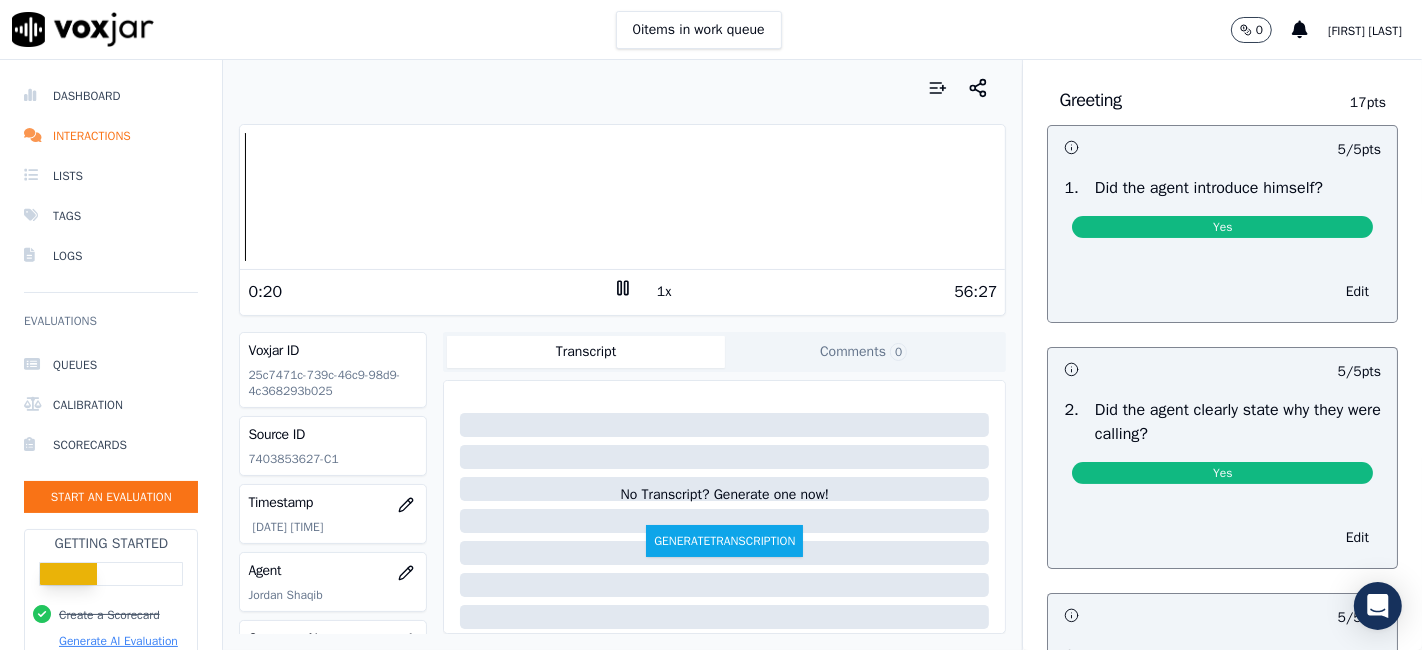 click on "Transcript" at bounding box center (586, 352) 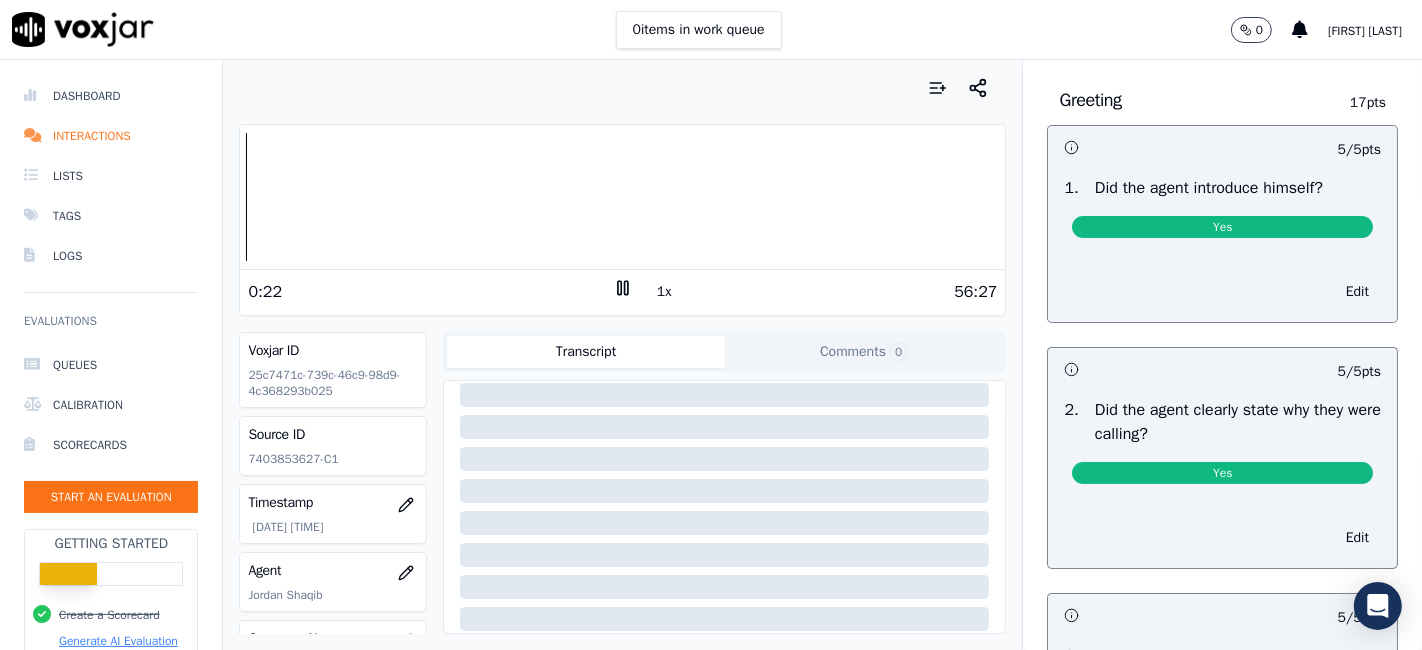 scroll, scrollTop: 111, scrollLeft: 0, axis: vertical 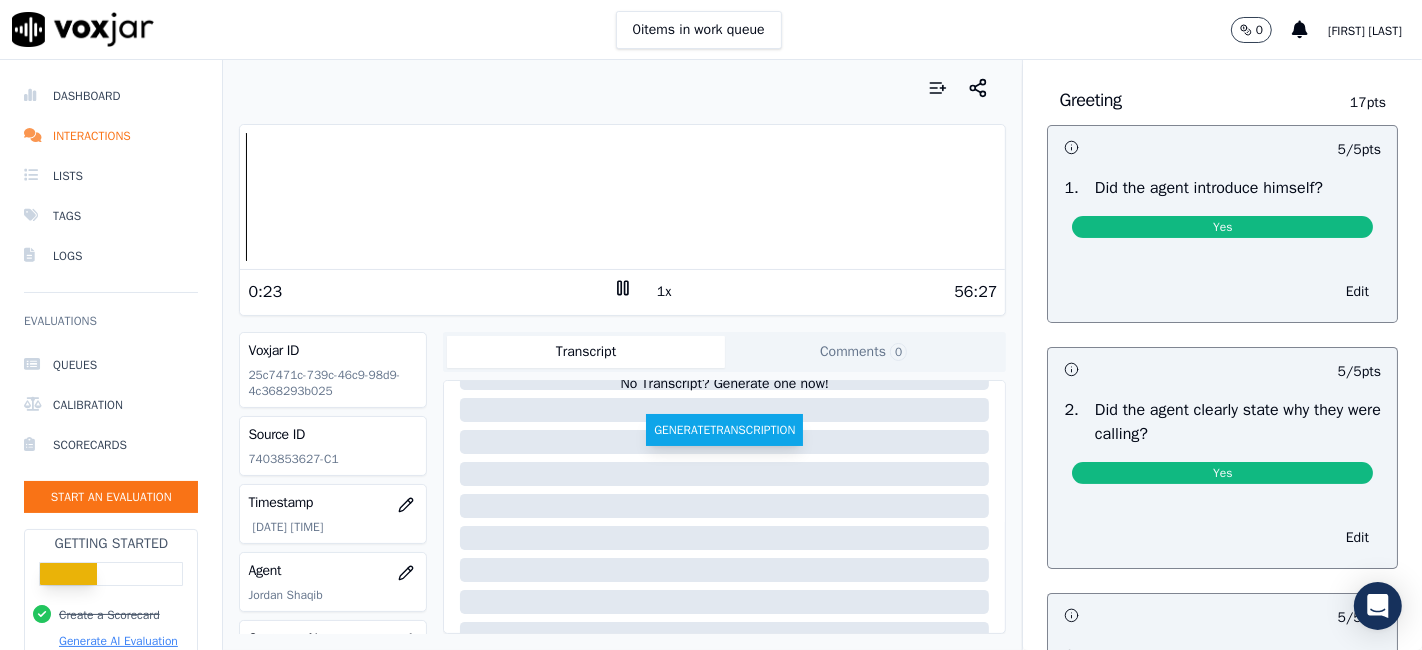click on "Generate  Transcription" at bounding box center [724, 430] 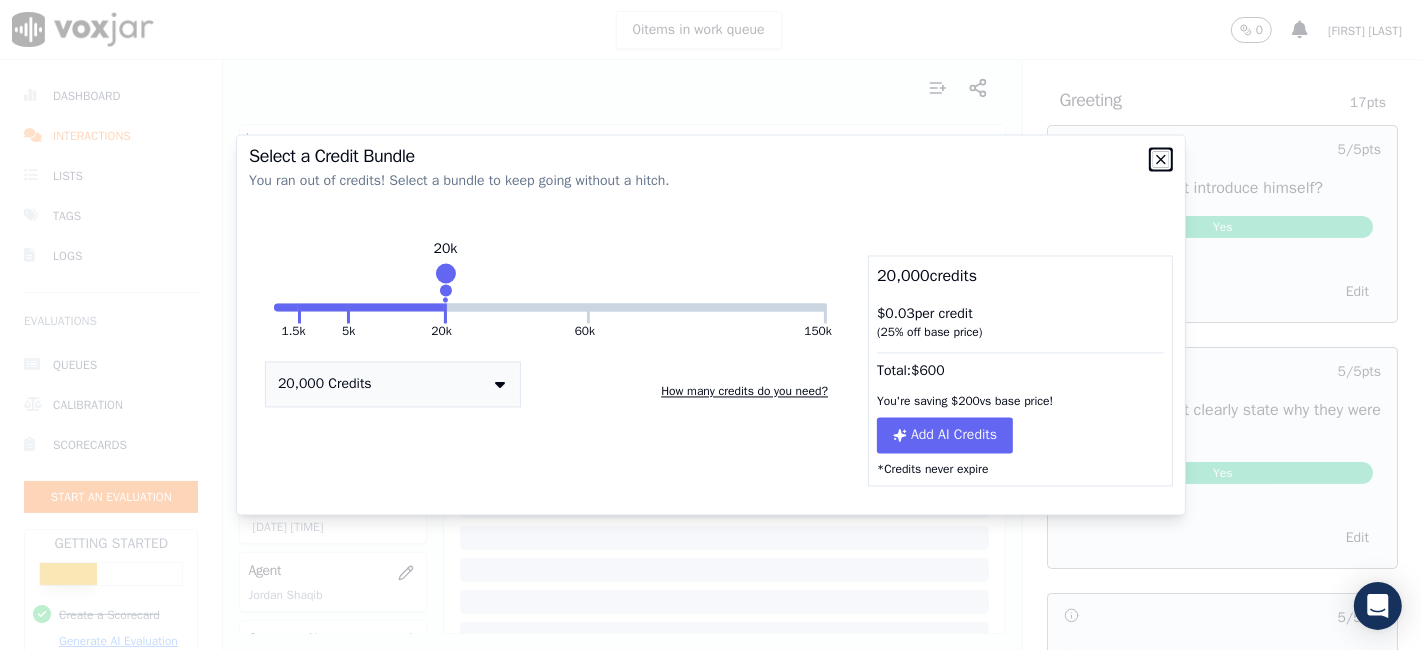 click 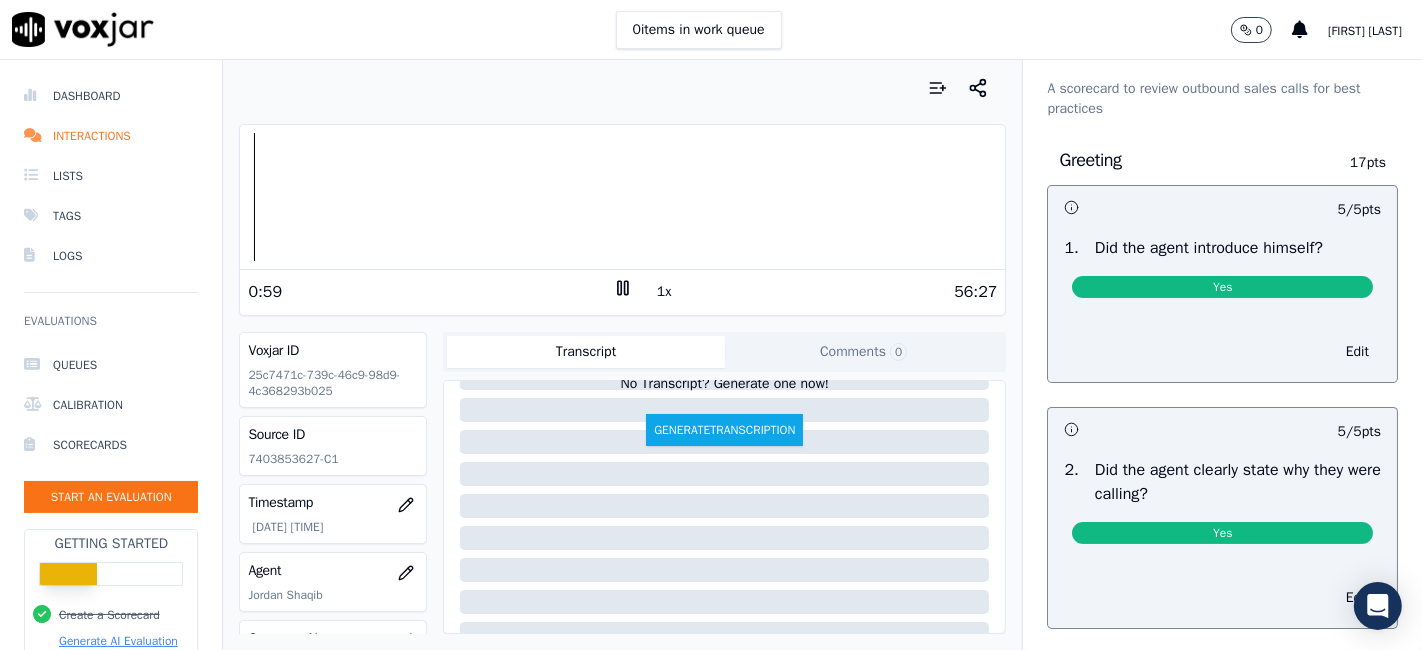 scroll, scrollTop: 0, scrollLeft: 0, axis: both 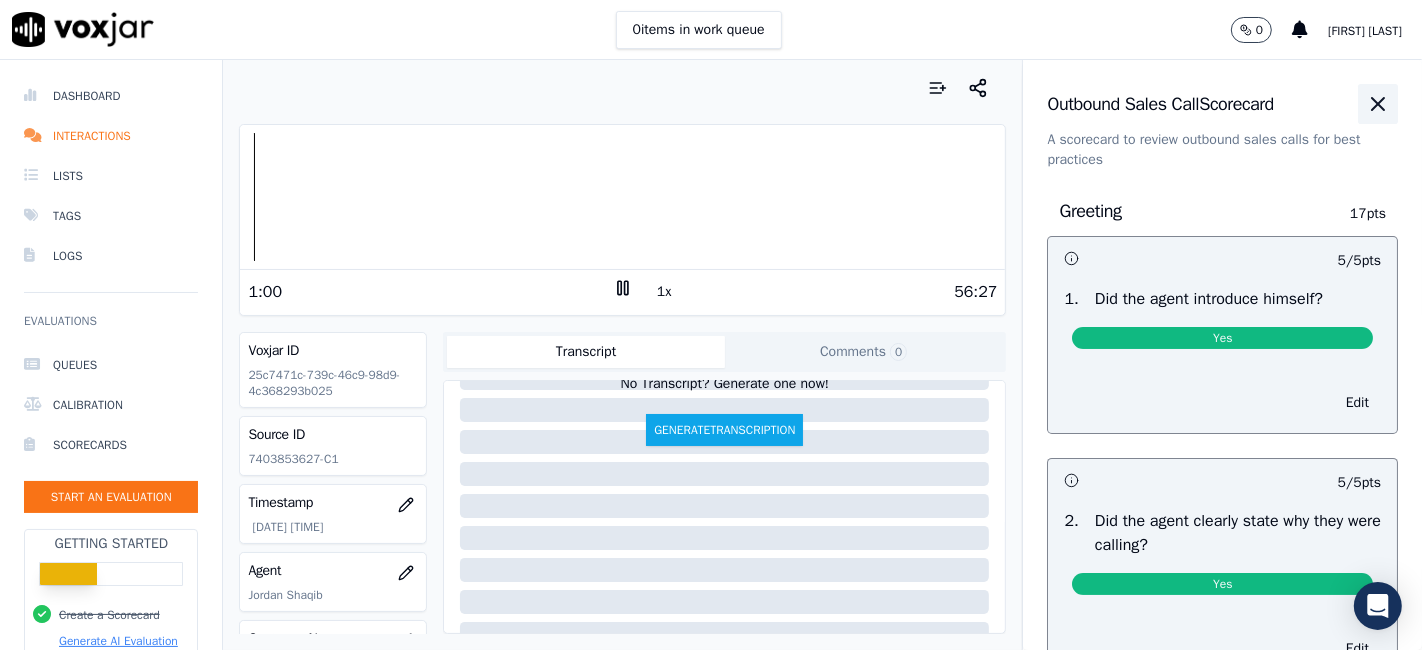 click 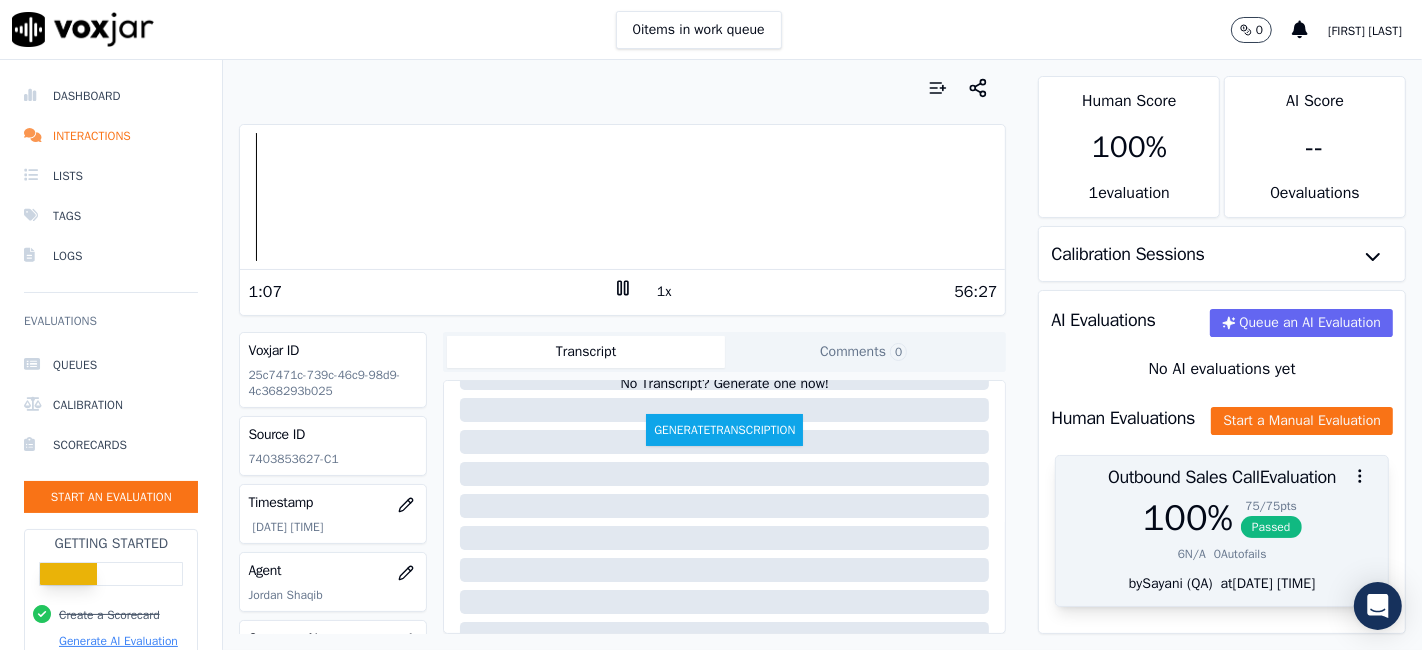 click on "100 %" at bounding box center (1188, 518) 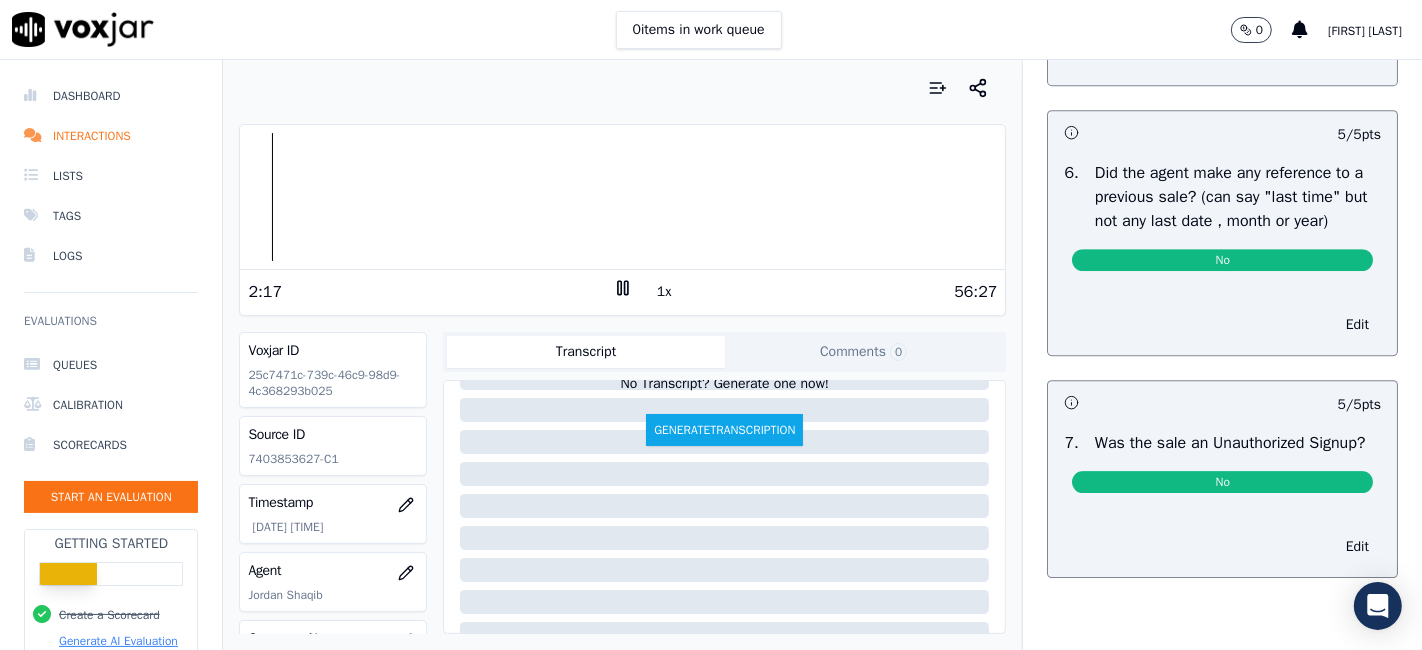 scroll, scrollTop: 5326, scrollLeft: 0, axis: vertical 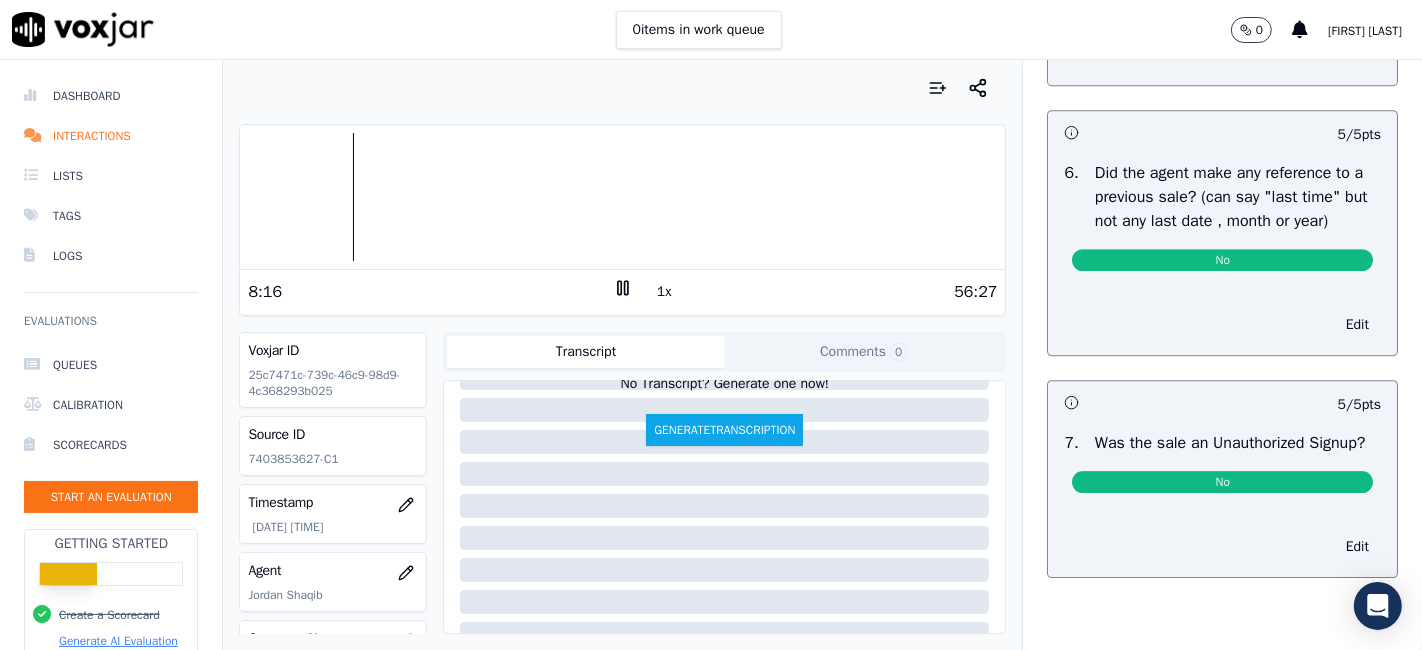 click at bounding box center [622, 197] 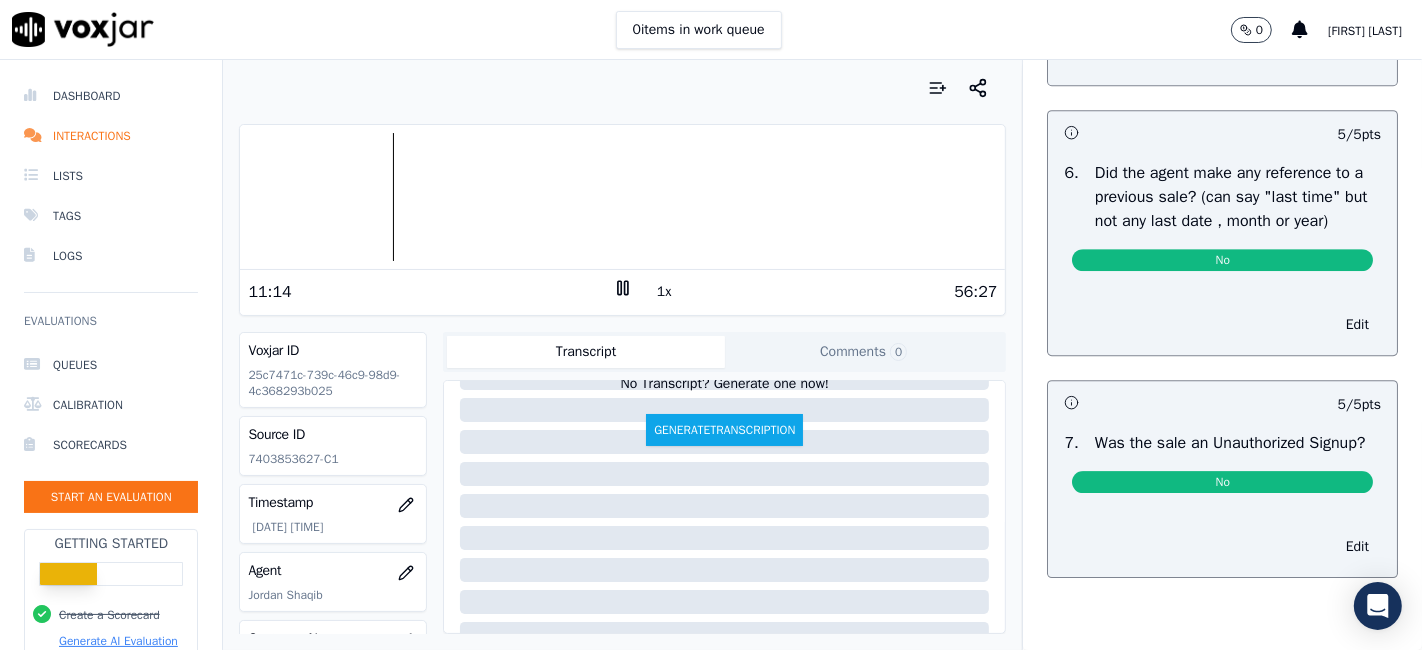 click 